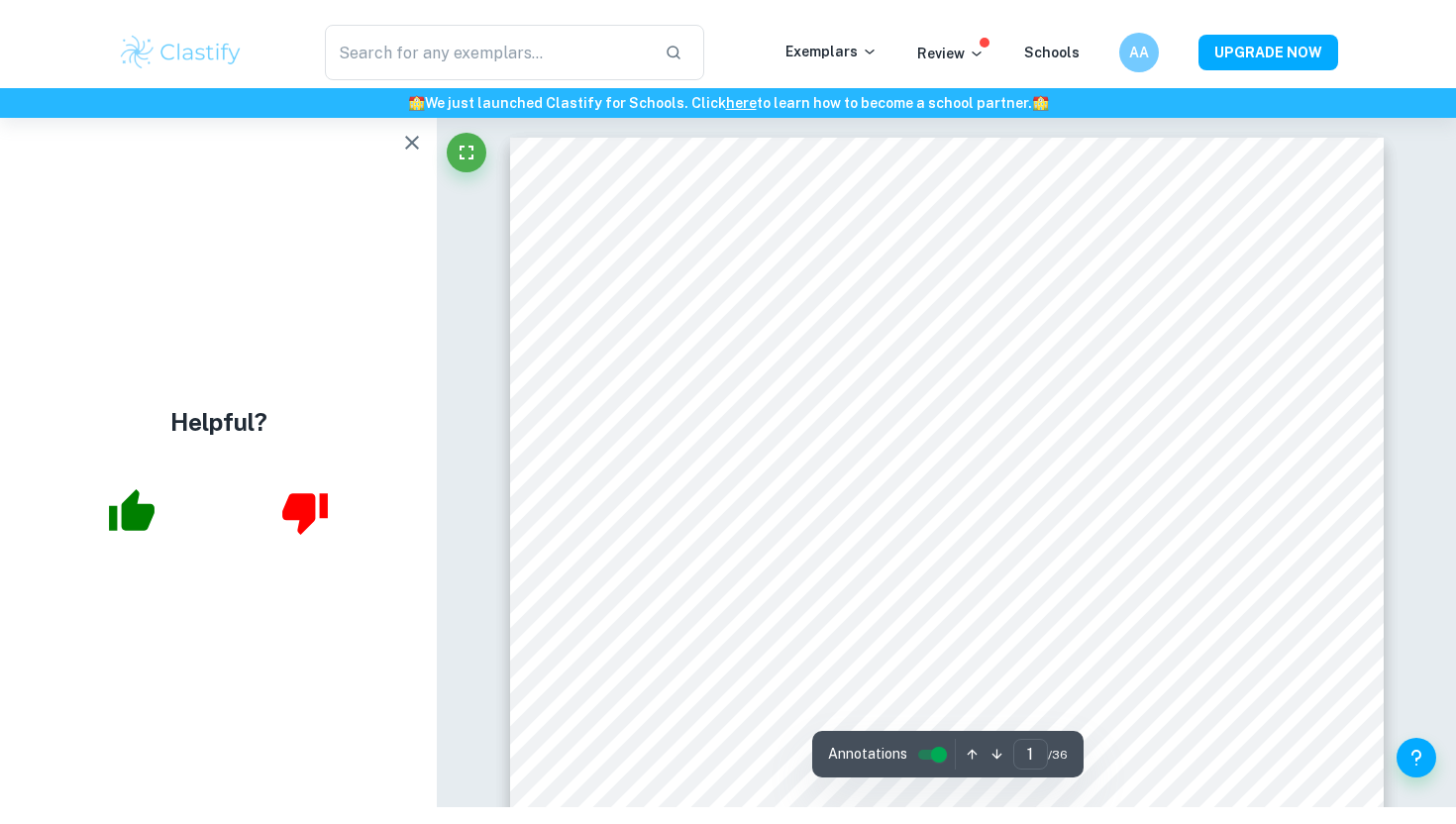 scroll, scrollTop: 0, scrollLeft: 0, axis: both 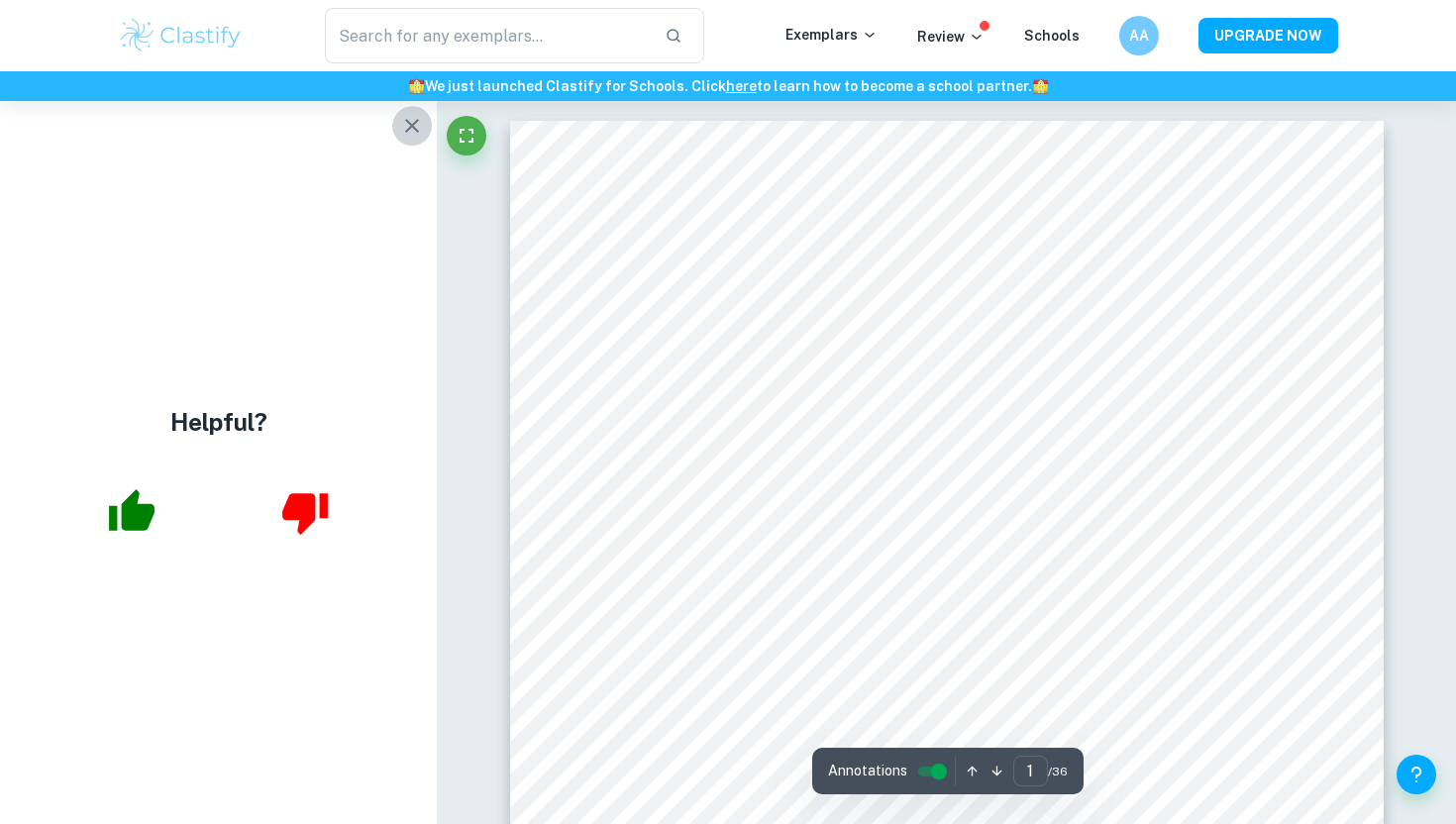click 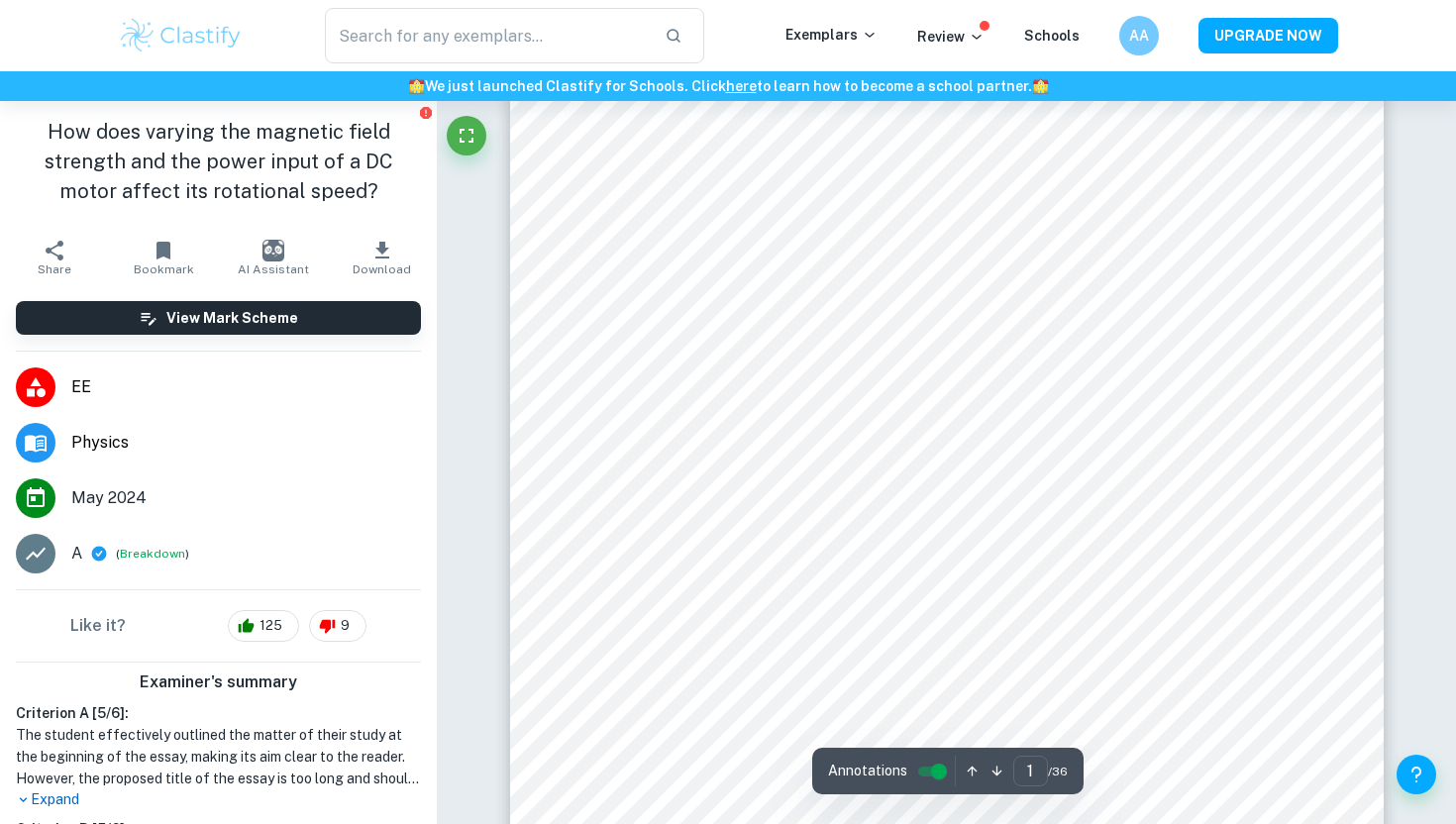 scroll, scrollTop: 246, scrollLeft: 0, axis: vertical 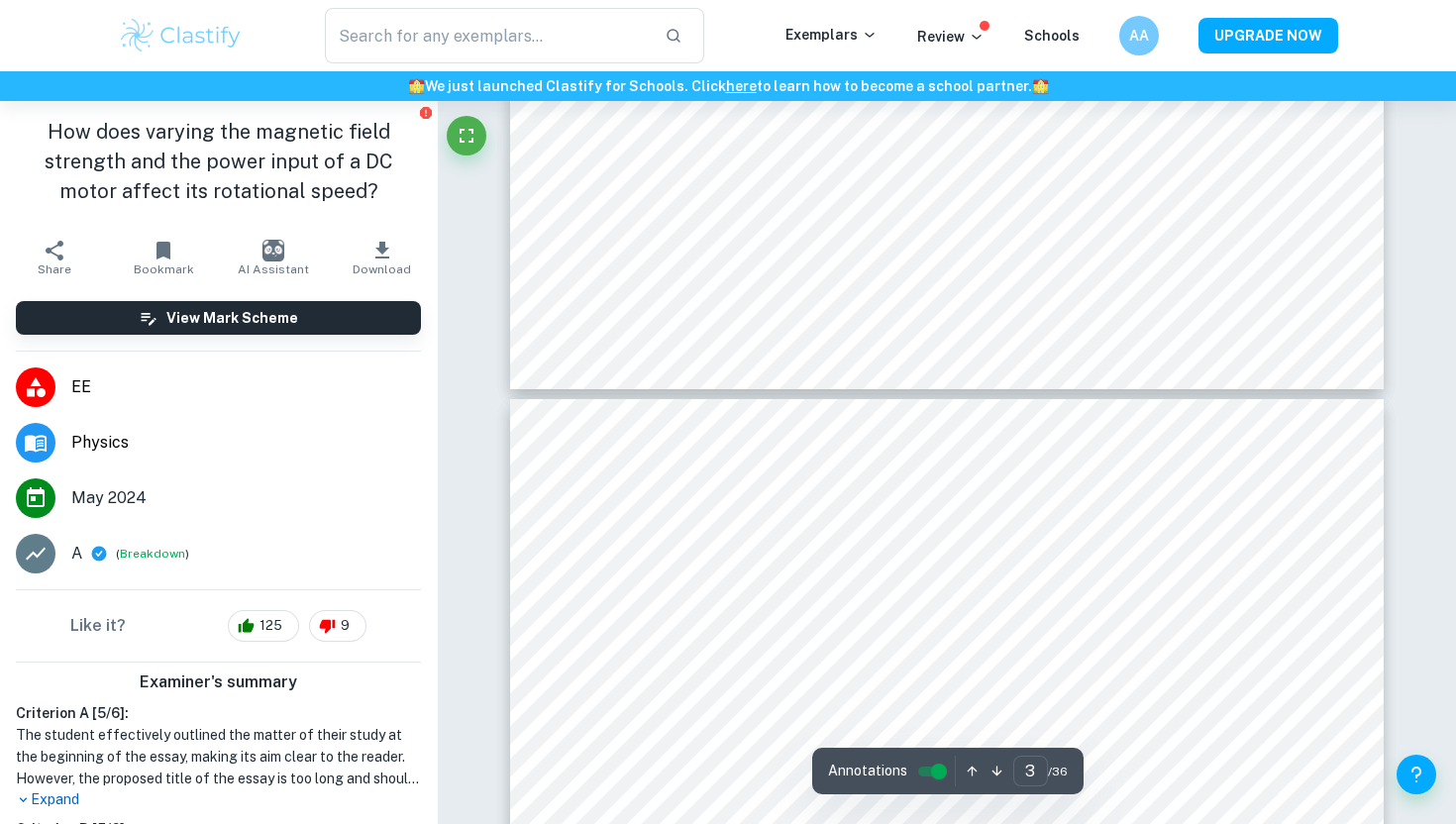 type on "4" 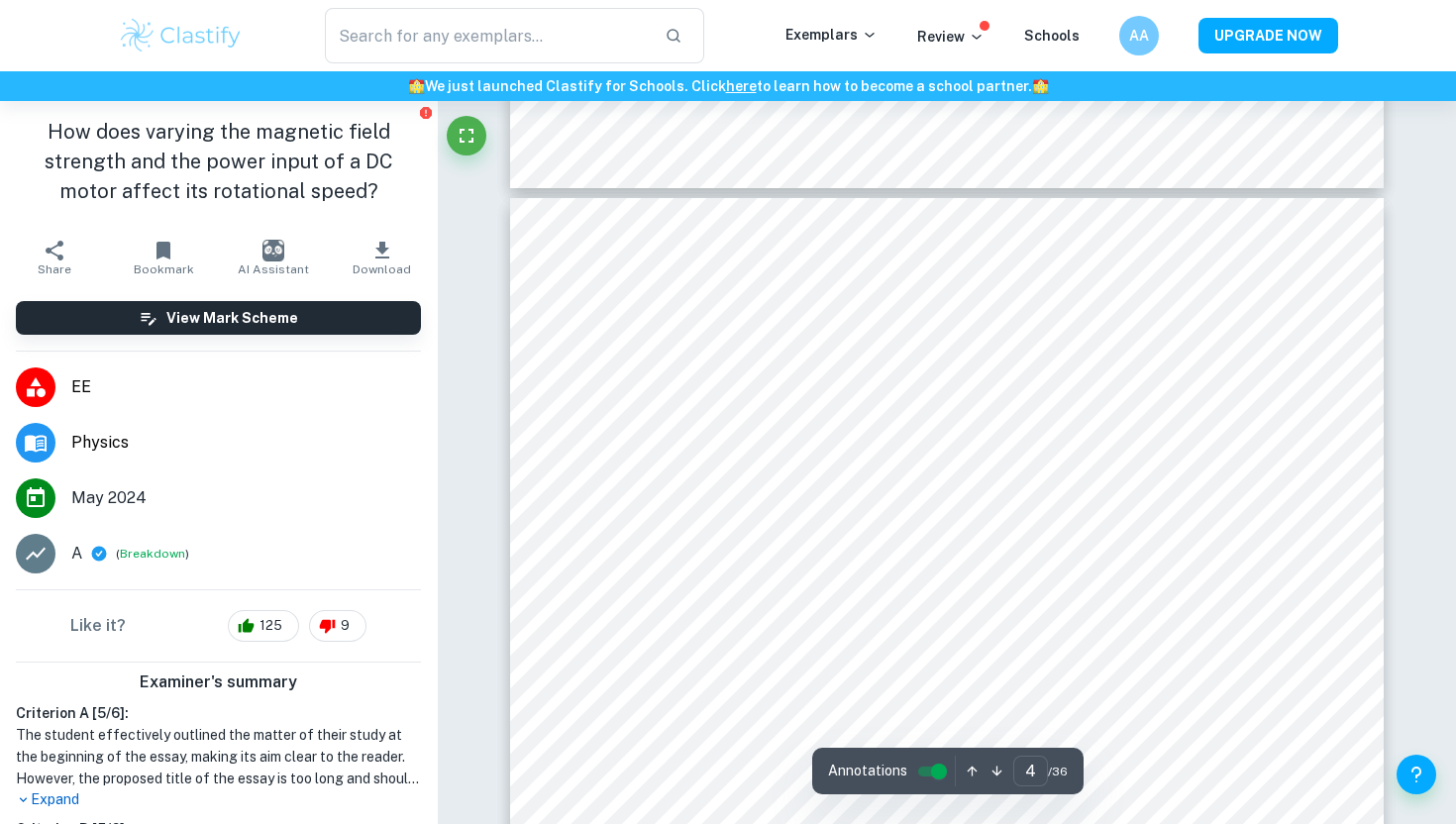 scroll, scrollTop: 4046, scrollLeft: 0, axis: vertical 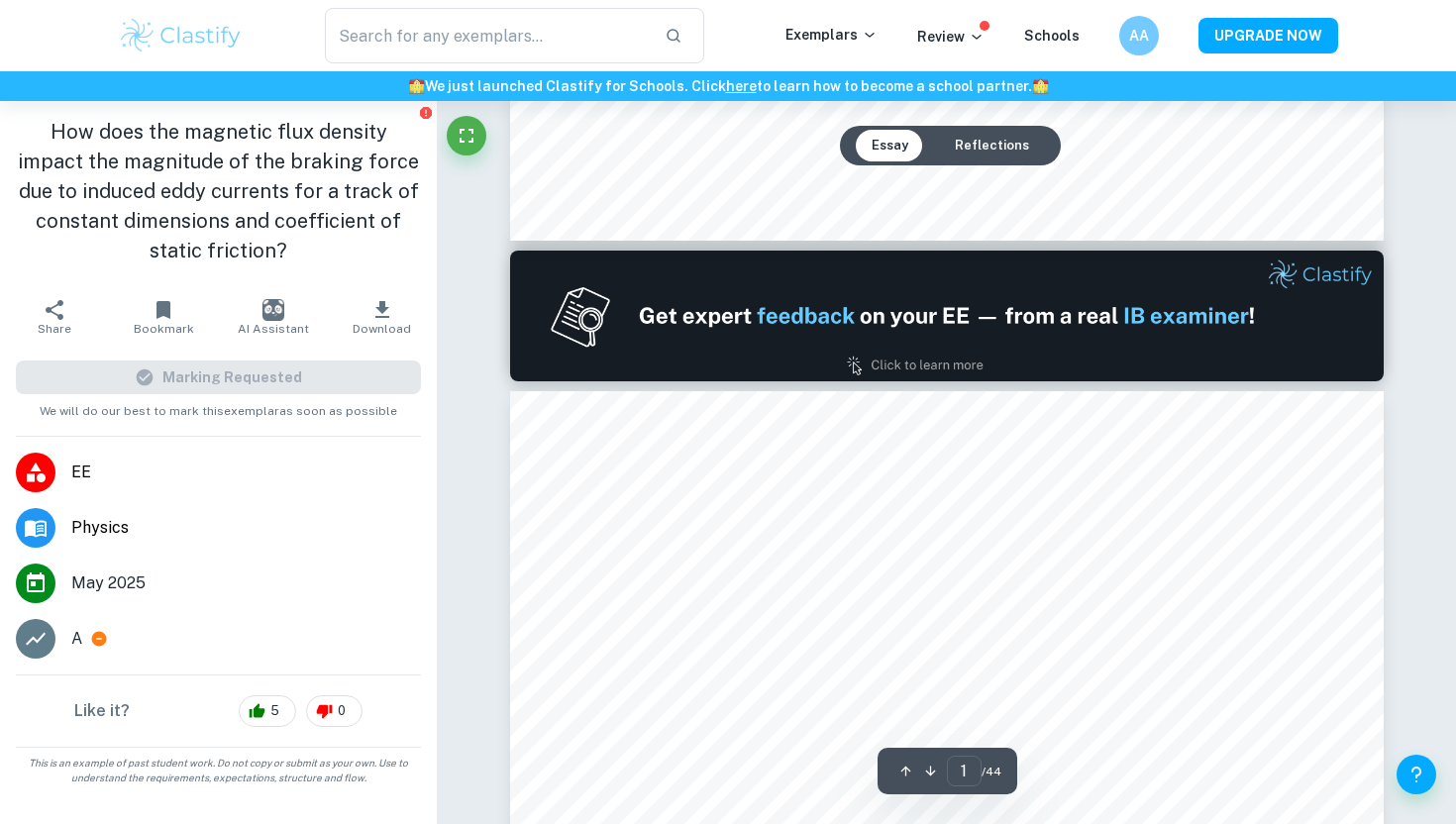 type on "2" 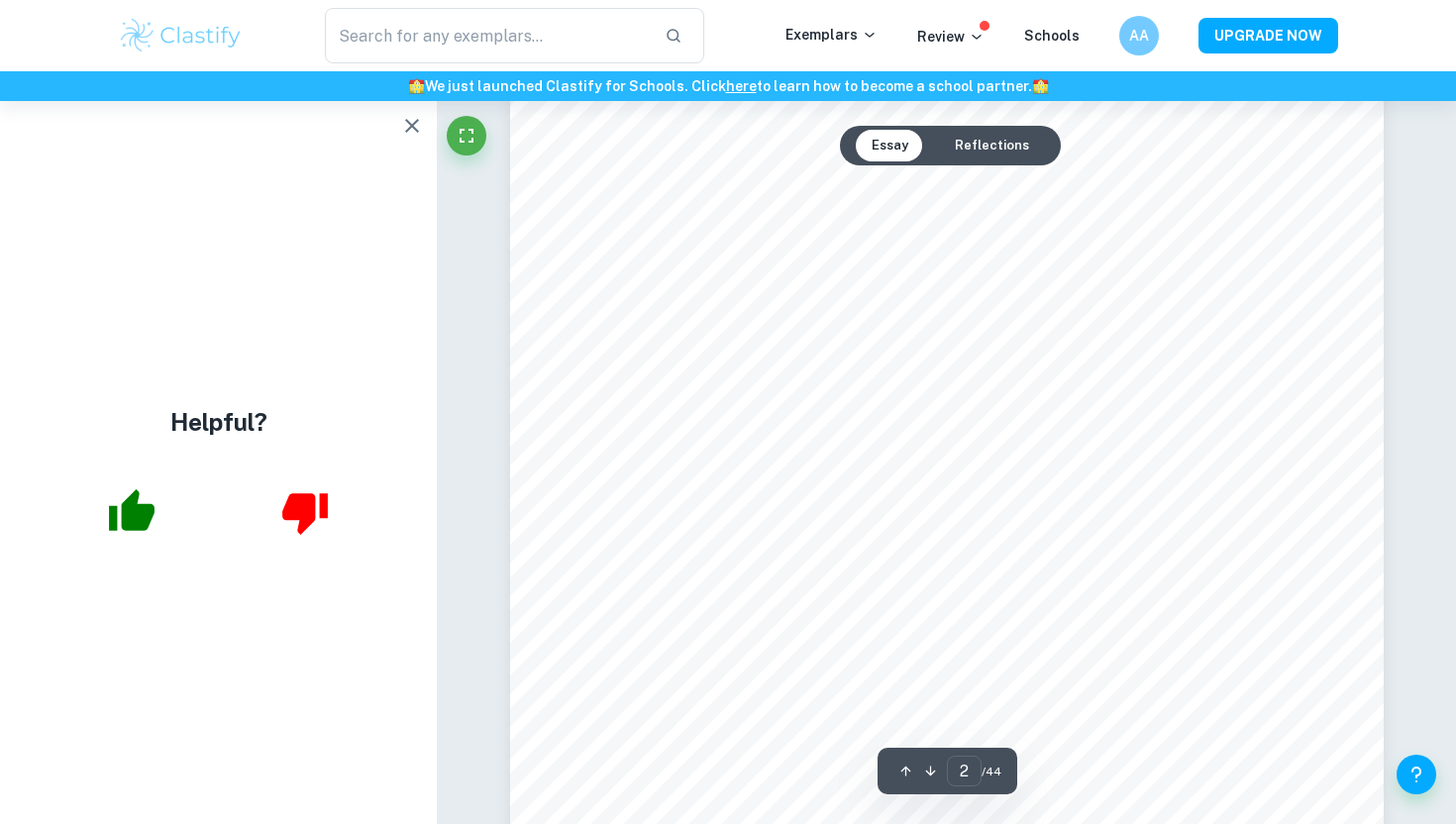 scroll, scrollTop: 1348, scrollLeft: 0, axis: vertical 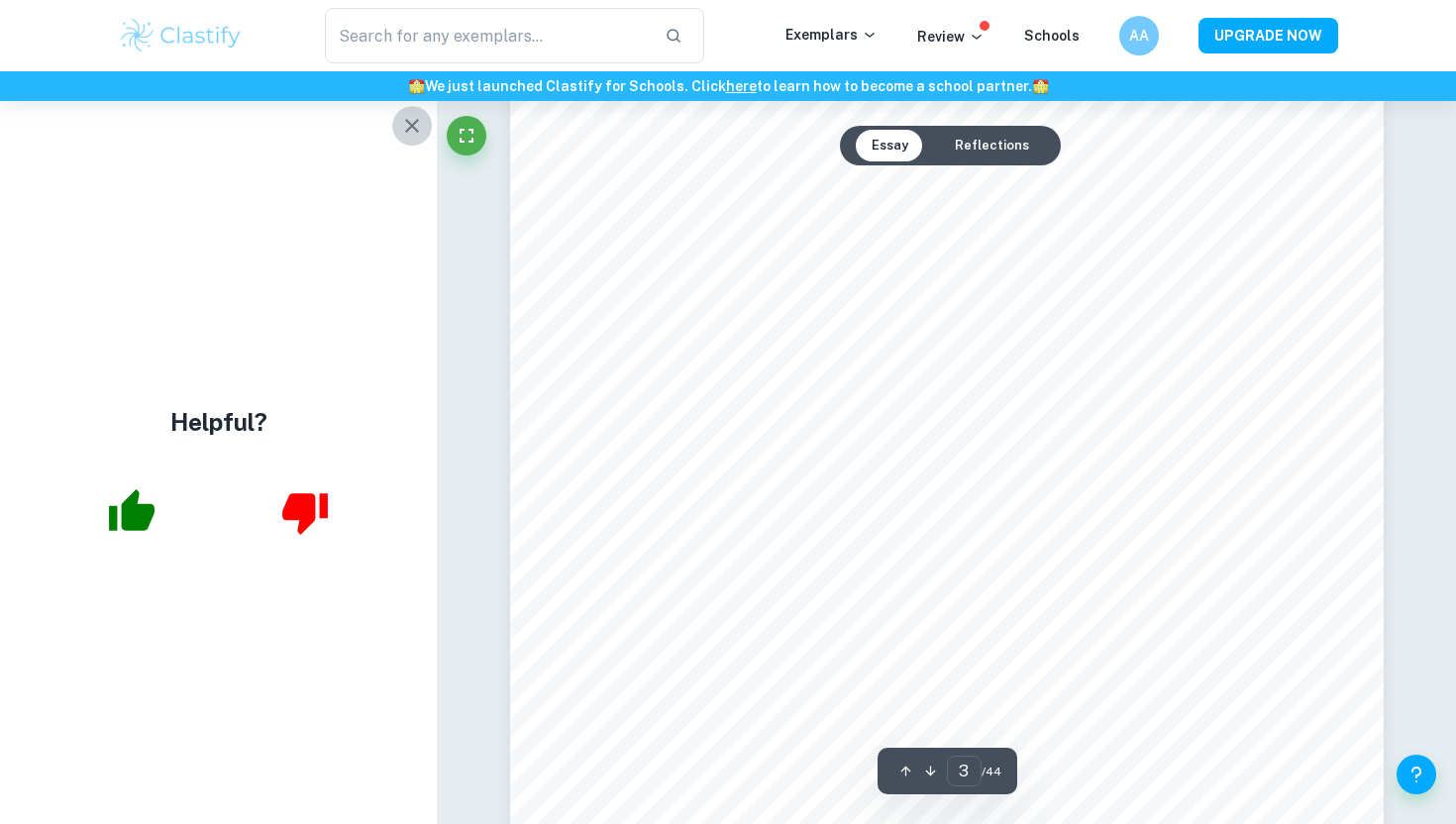 click 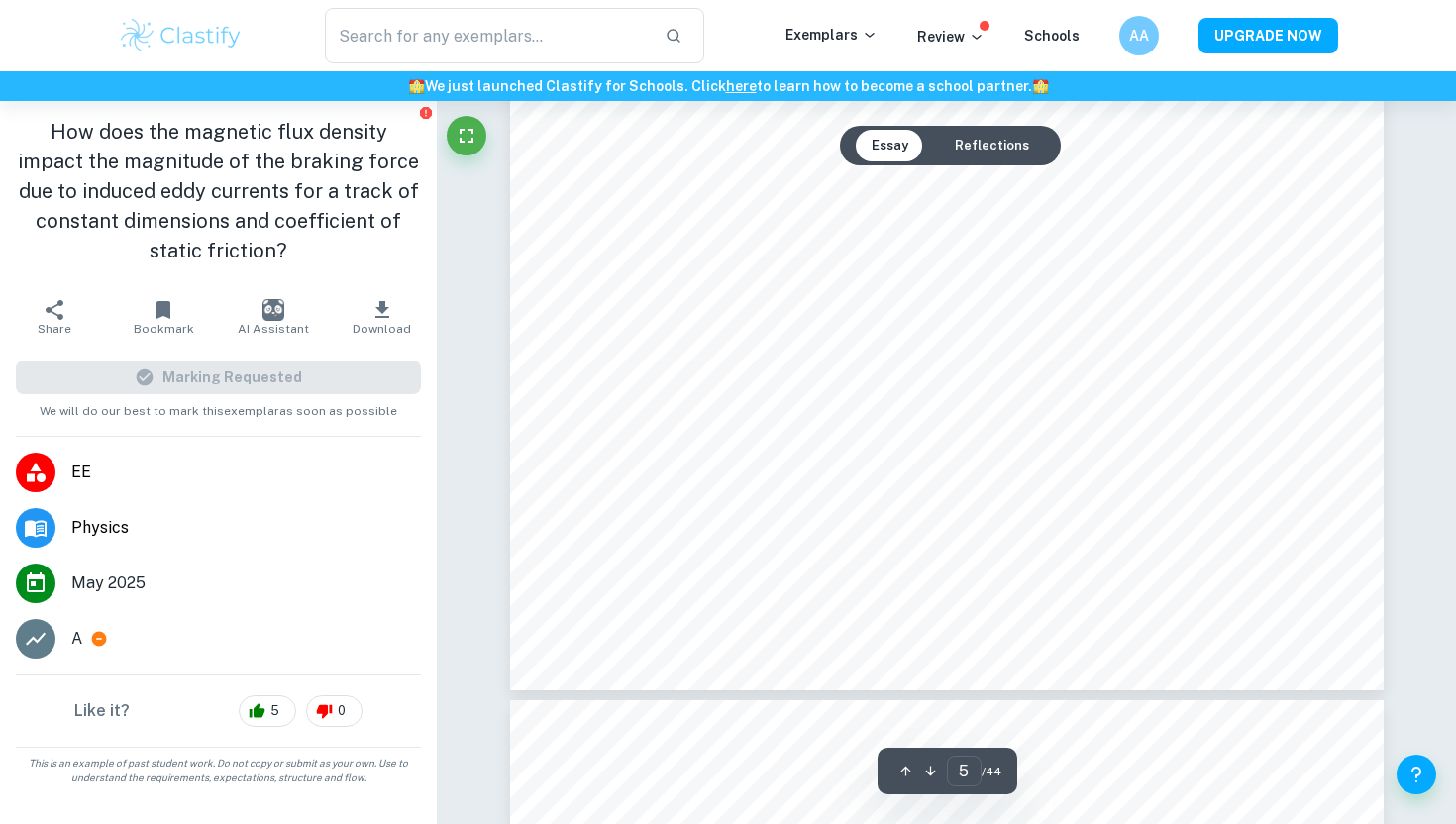 scroll, scrollTop: 5407, scrollLeft: 0, axis: vertical 